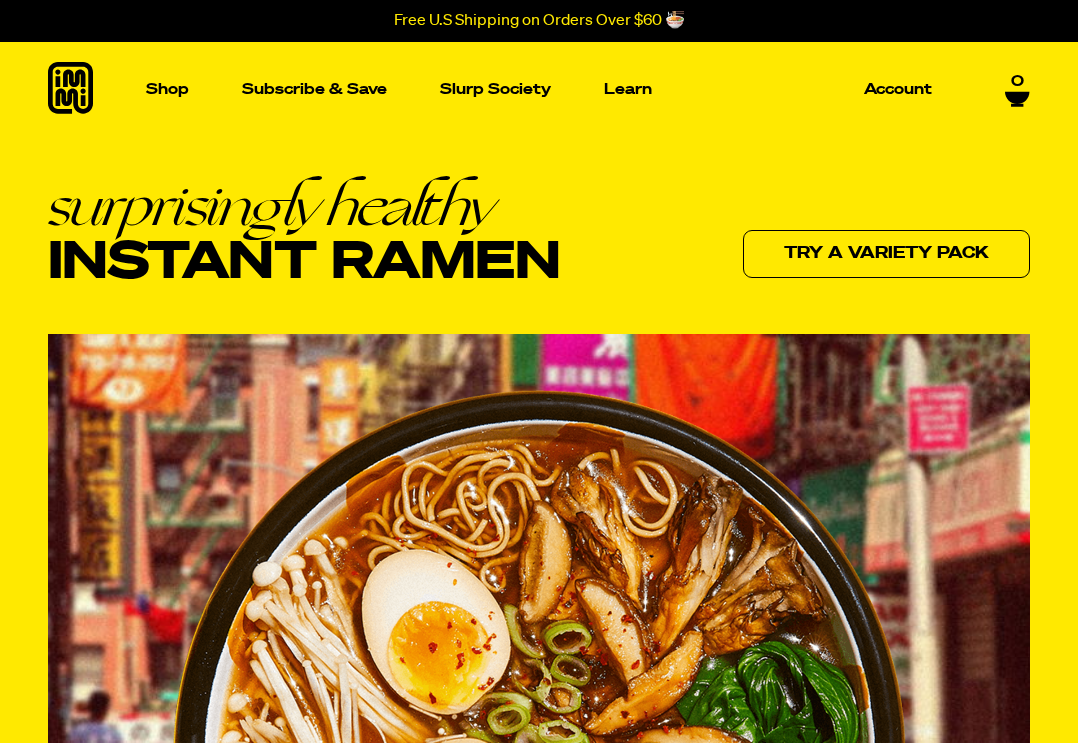 scroll, scrollTop: 0, scrollLeft: 0, axis: both 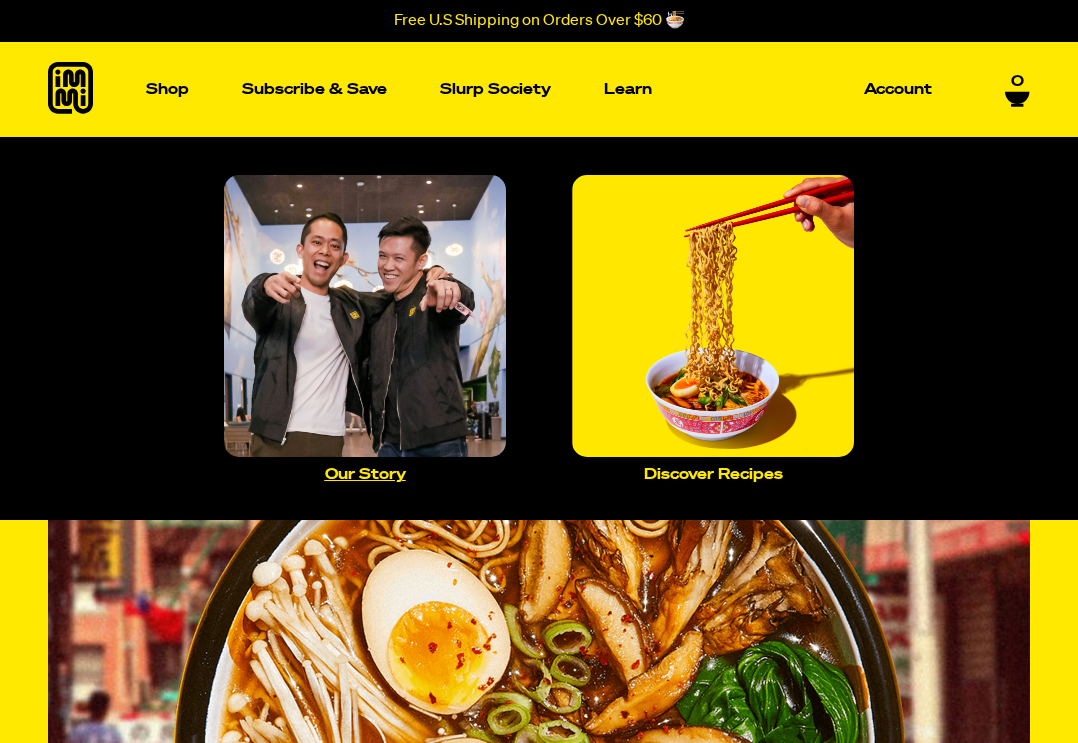 click at bounding box center [365, 316] 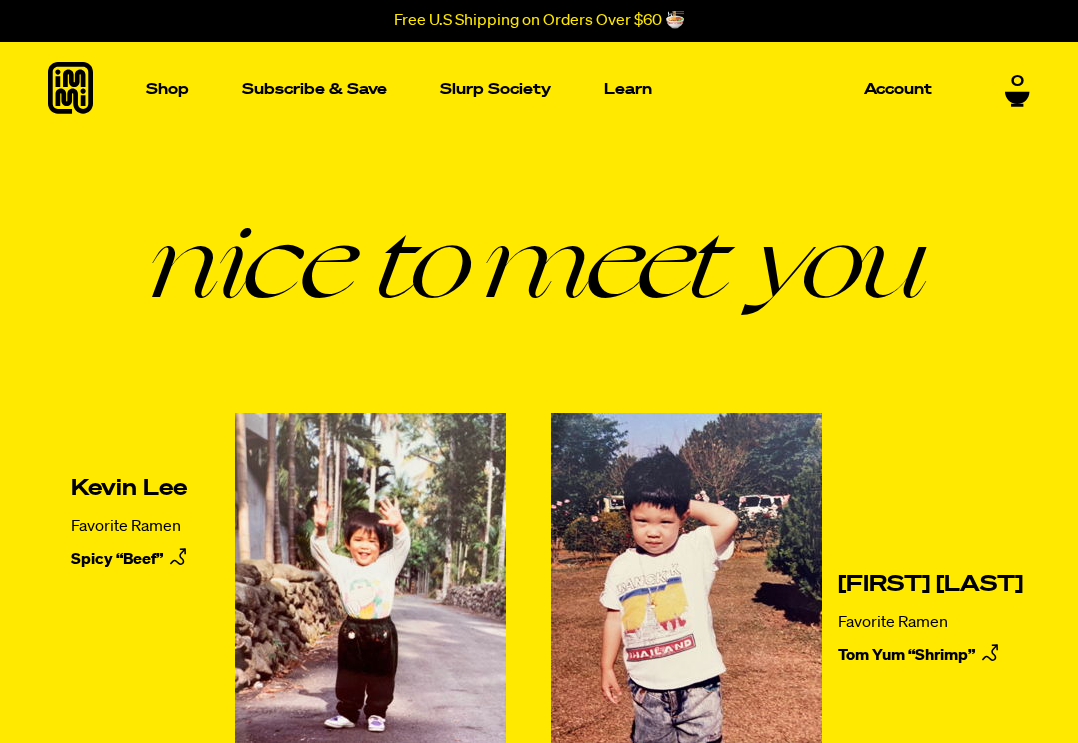 scroll, scrollTop: 0, scrollLeft: 0, axis: both 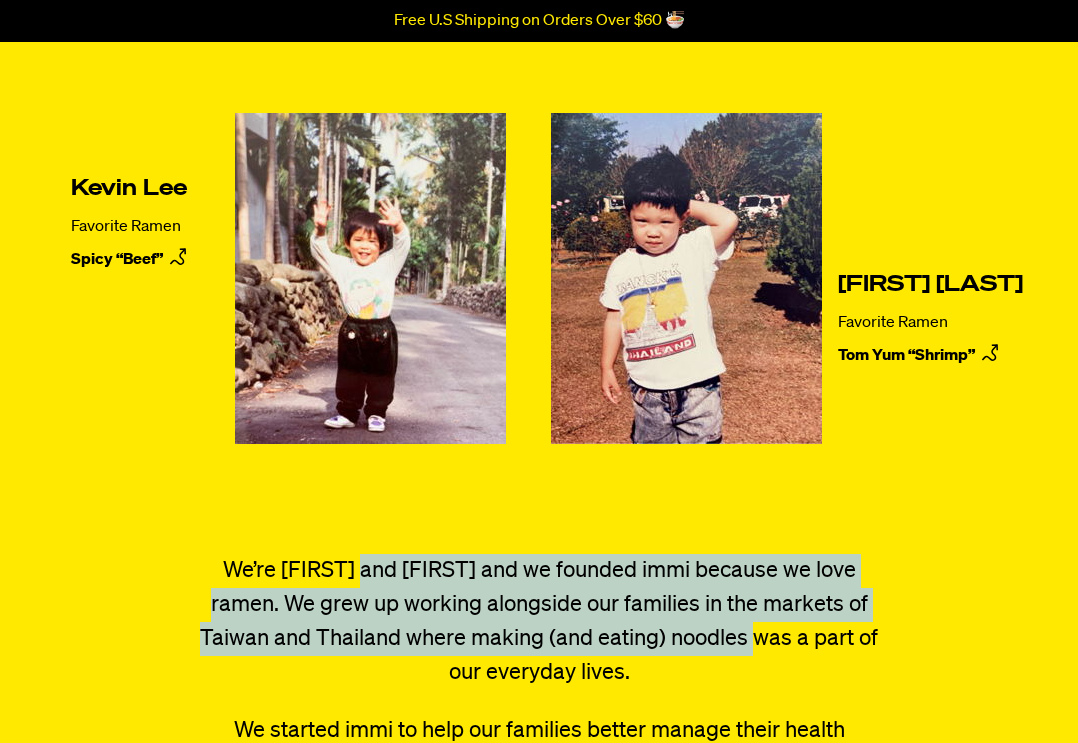 drag, startPoint x: 735, startPoint y: 633, endPoint x: 342, endPoint y: 559, distance: 399.90625 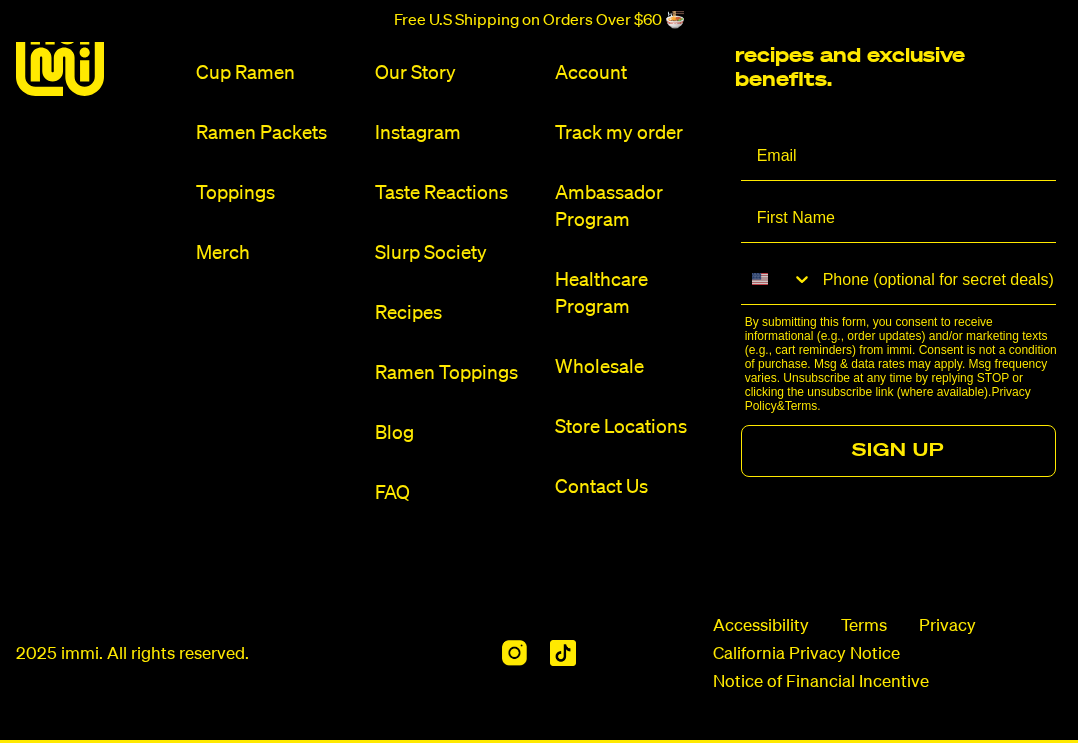 scroll, scrollTop: 2253, scrollLeft: 0, axis: vertical 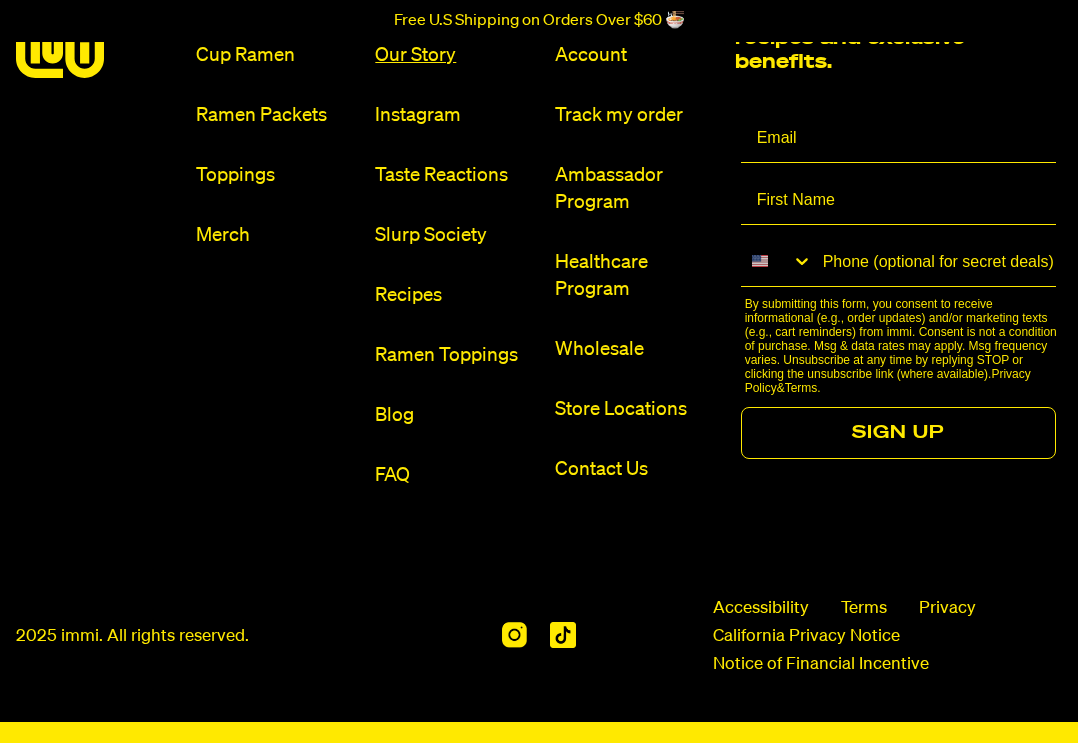 click on "Our Story" at bounding box center (457, 55) 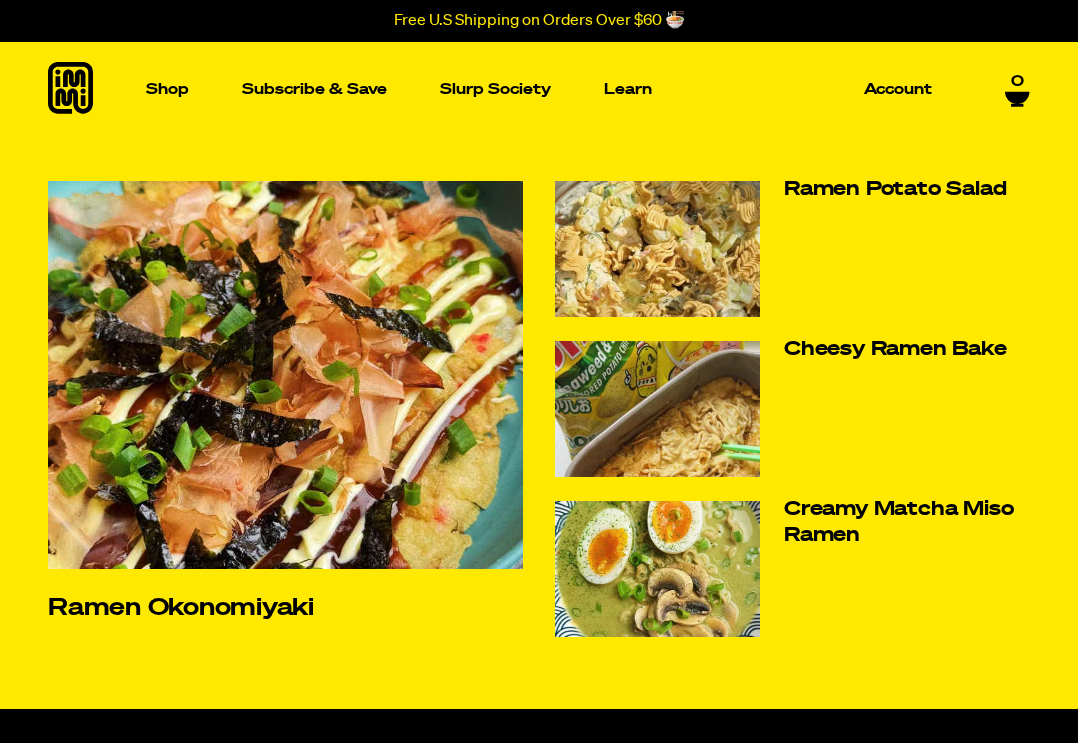 scroll, scrollTop: 0, scrollLeft: 0, axis: both 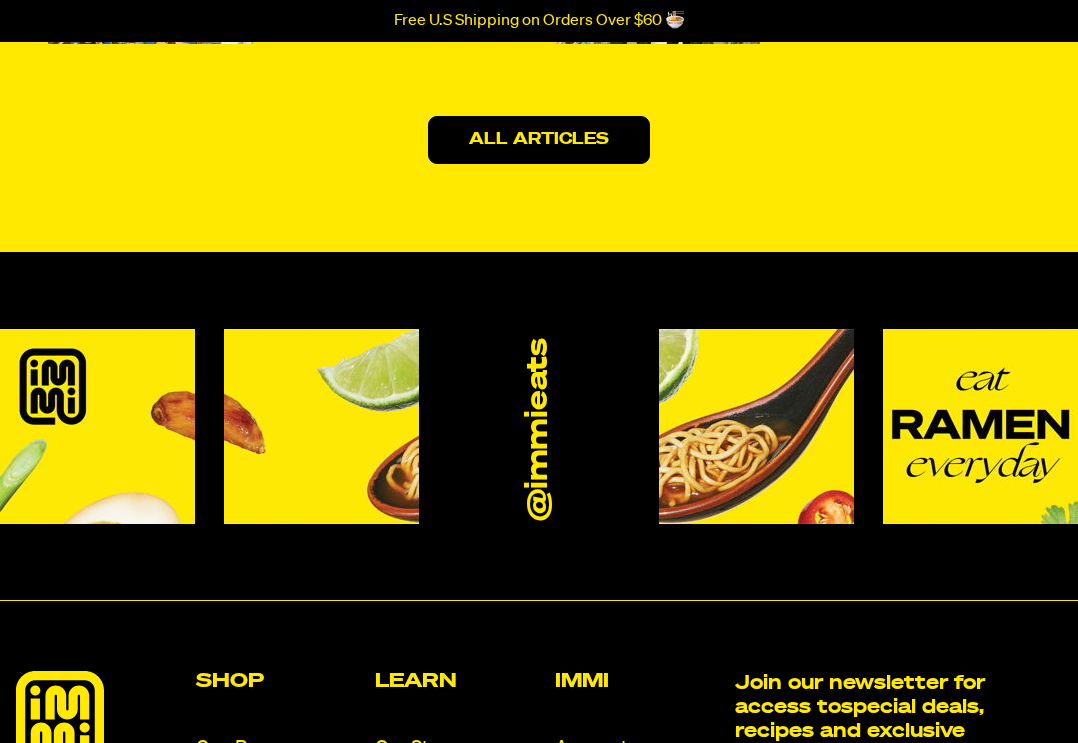 click on "All Articles" at bounding box center [539, 140] 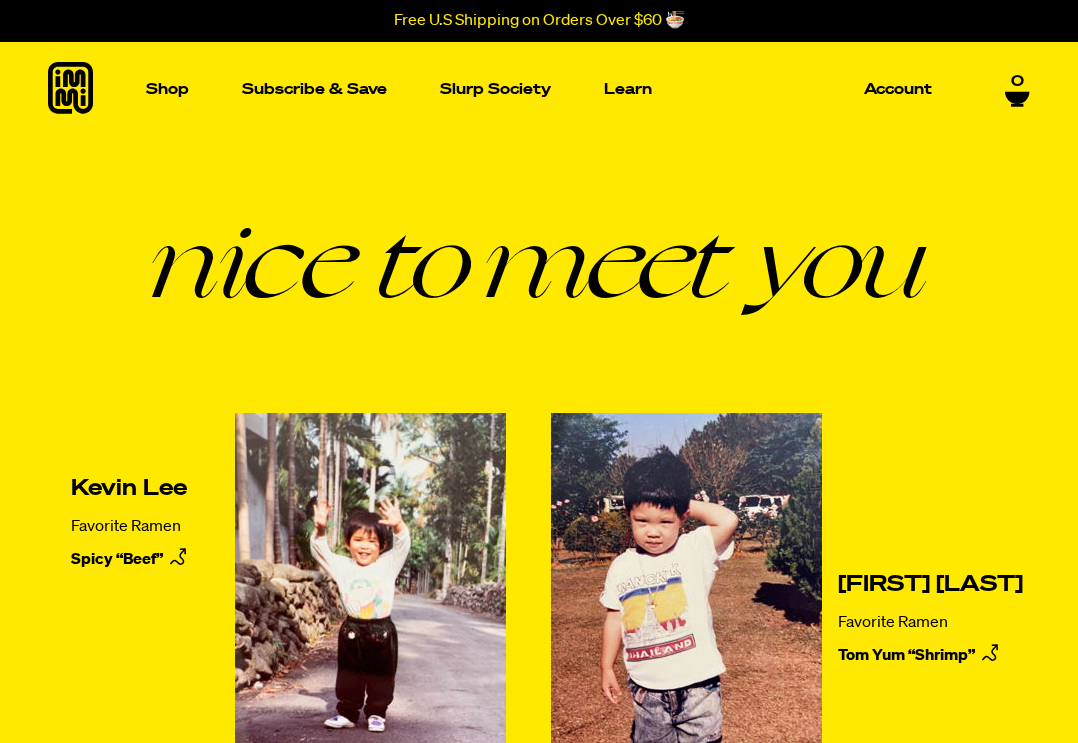 scroll, scrollTop: 0, scrollLeft: 0, axis: both 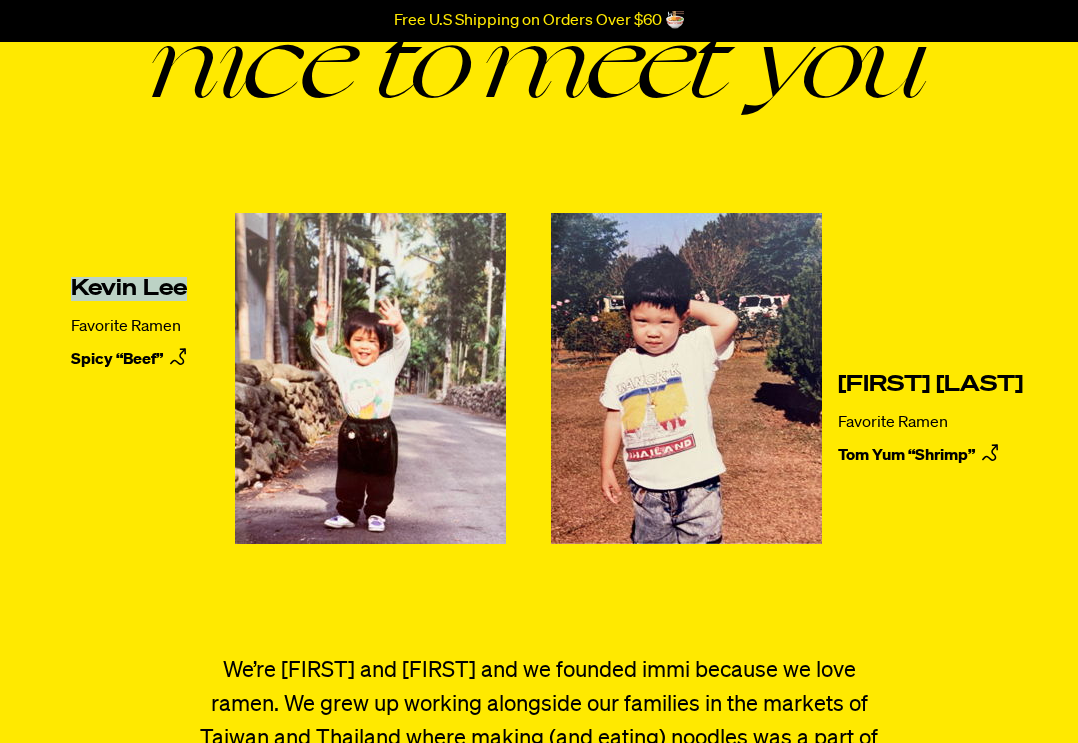 drag, startPoint x: 158, startPoint y: 283, endPoint x: 45, endPoint y: 289, distance: 113.15918 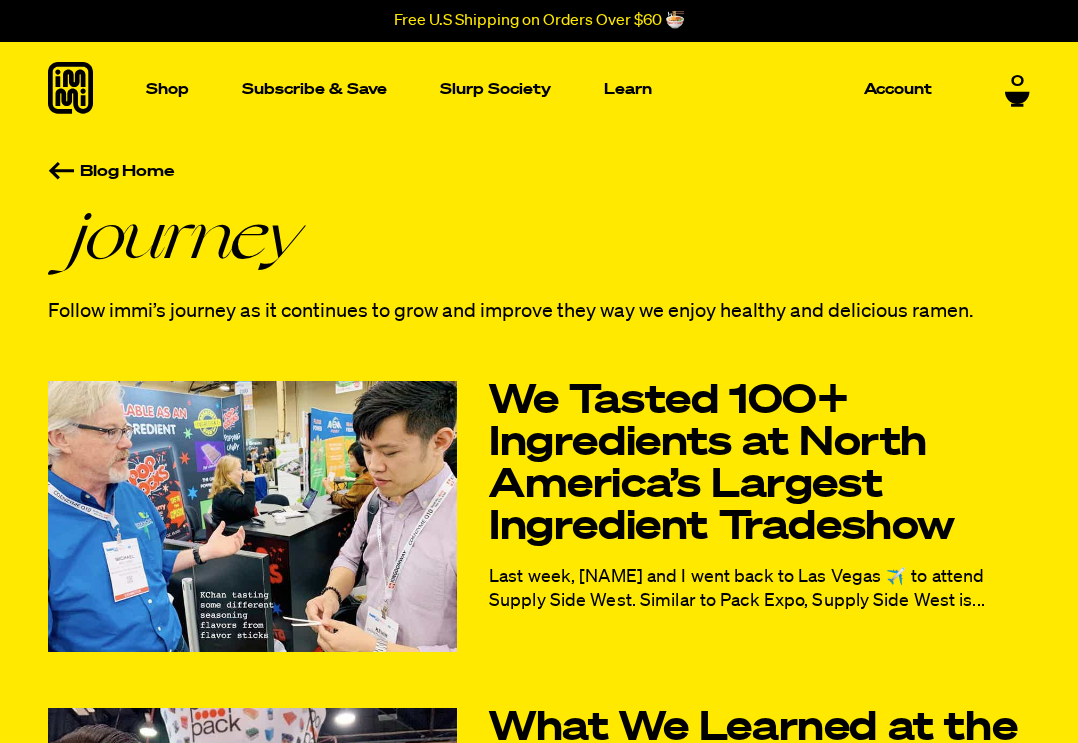 scroll, scrollTop: 0, scrollLeft: 0, axis: both 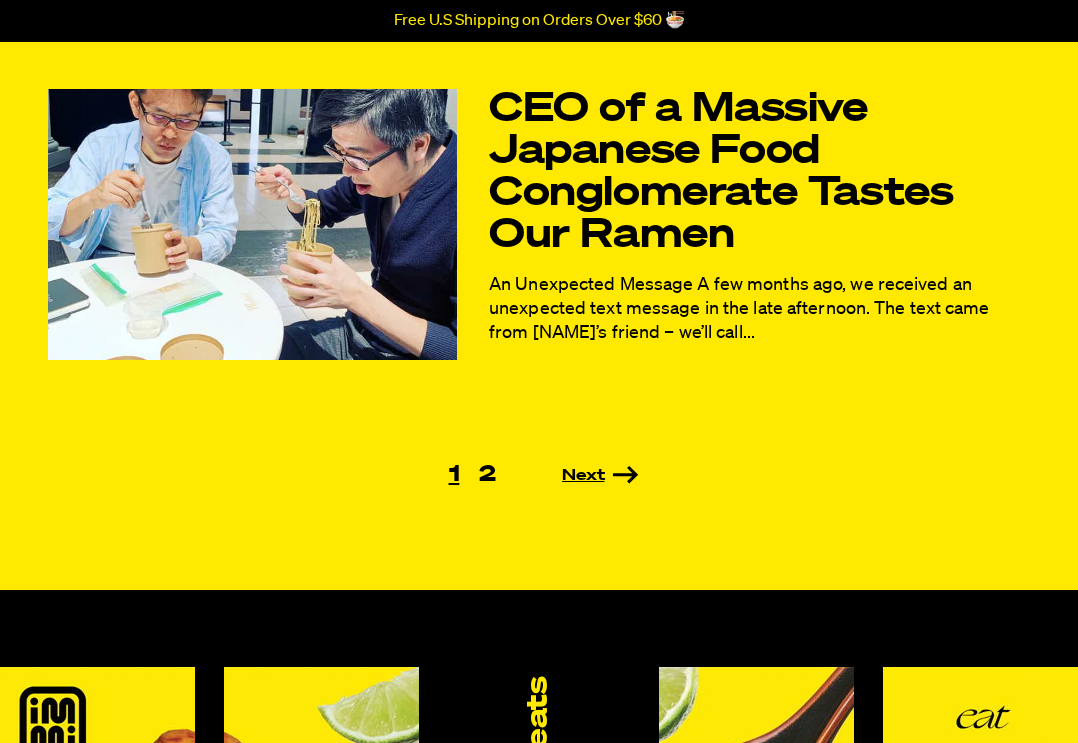 click on "Next" at bounding box center (572, 476) 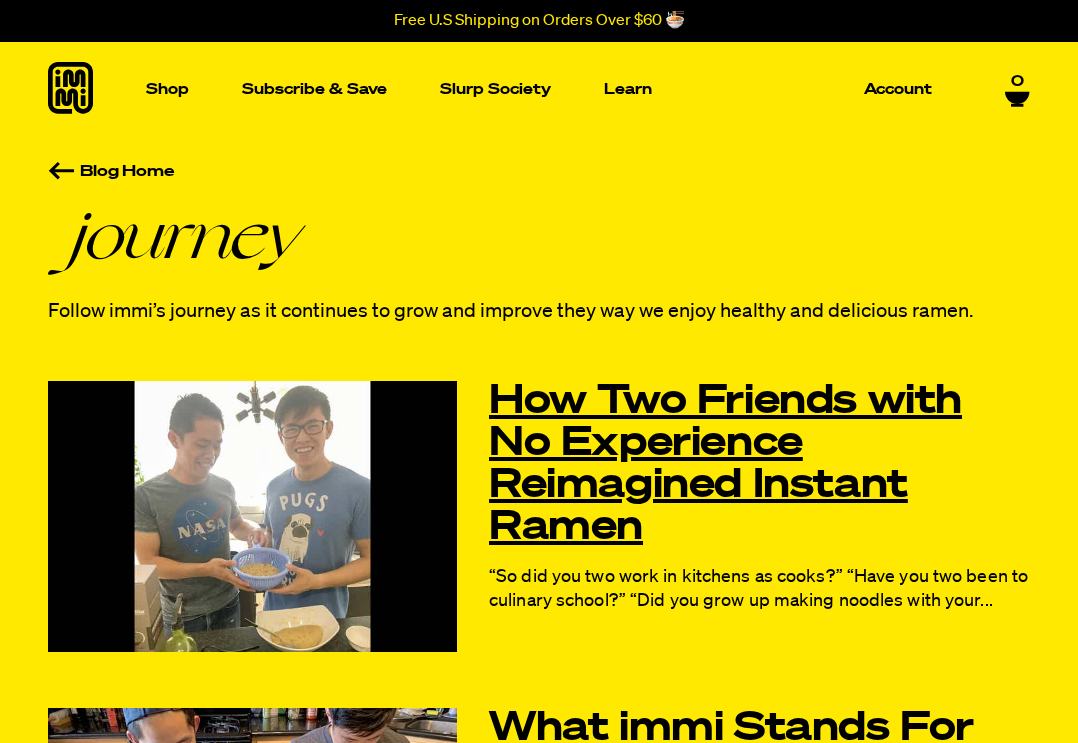 scroll, scrollTop: 0, scrollLeft: 0, axis: both 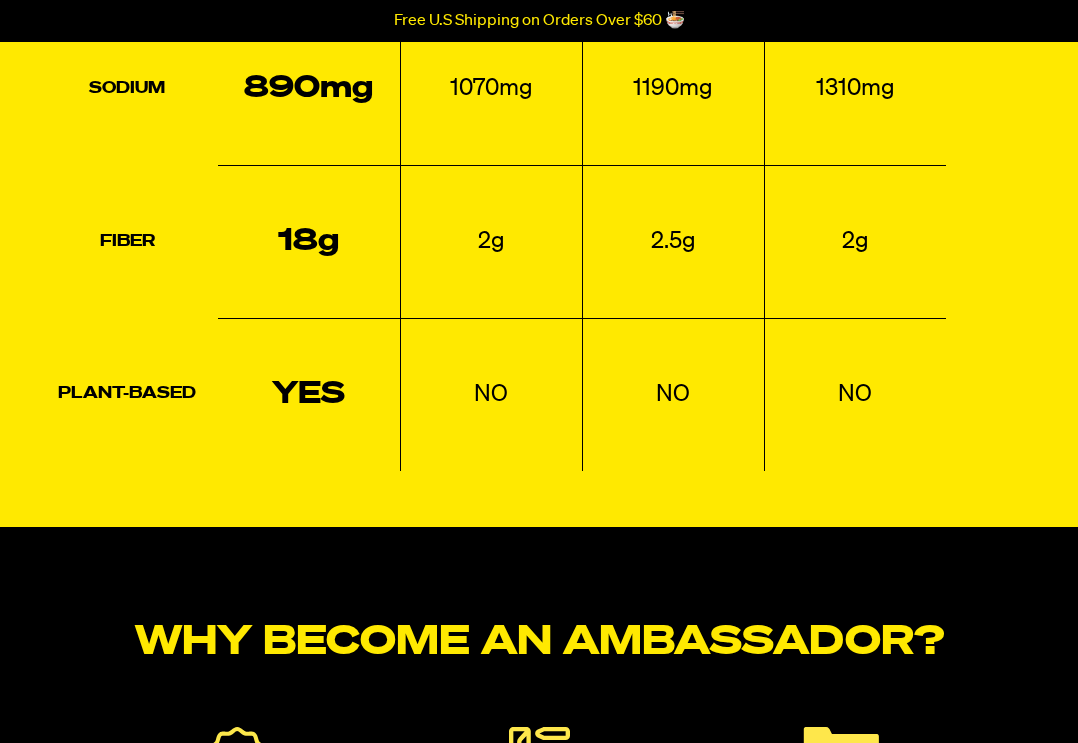 drag, startPoint x: 639, startPoint y: 464, endPoint x: 421, endPoint y: 472, distance: 218.14674 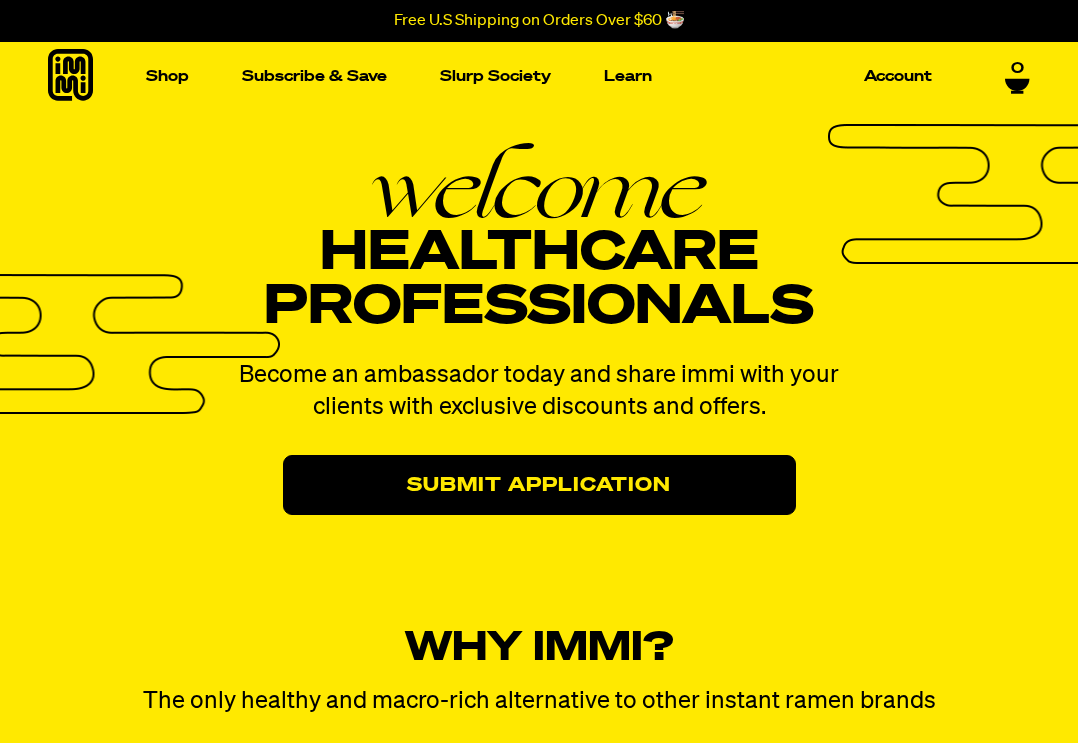 scroll, scrollTop: 0, scrollLeft: 0, axis: both 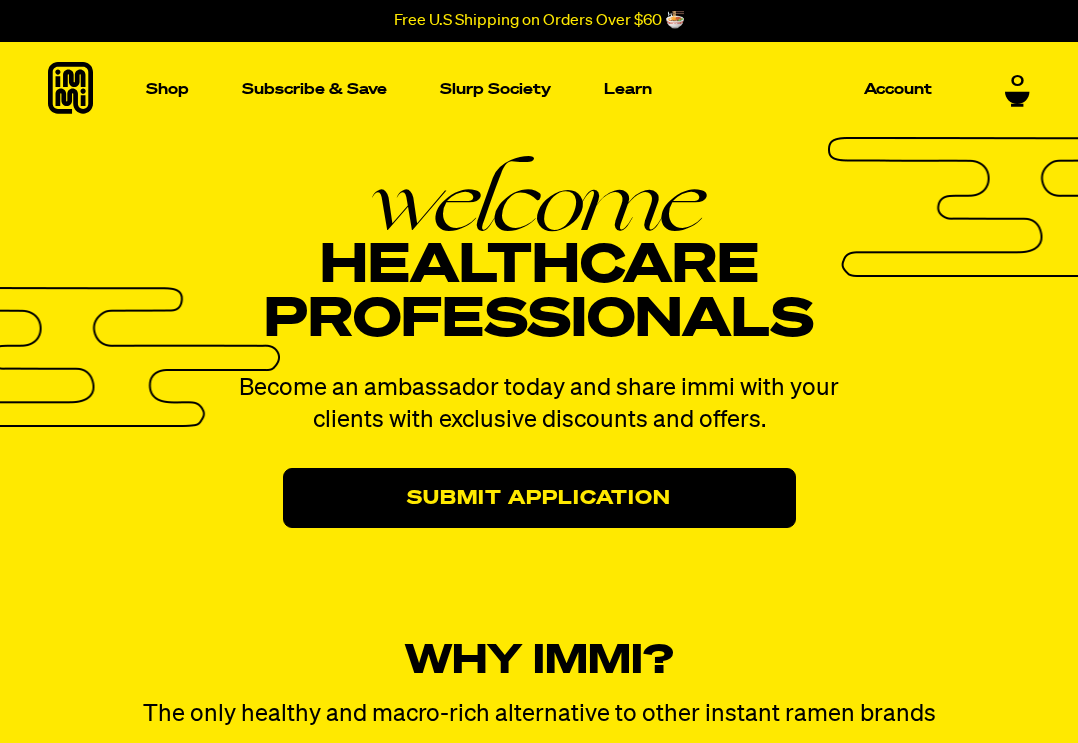 click 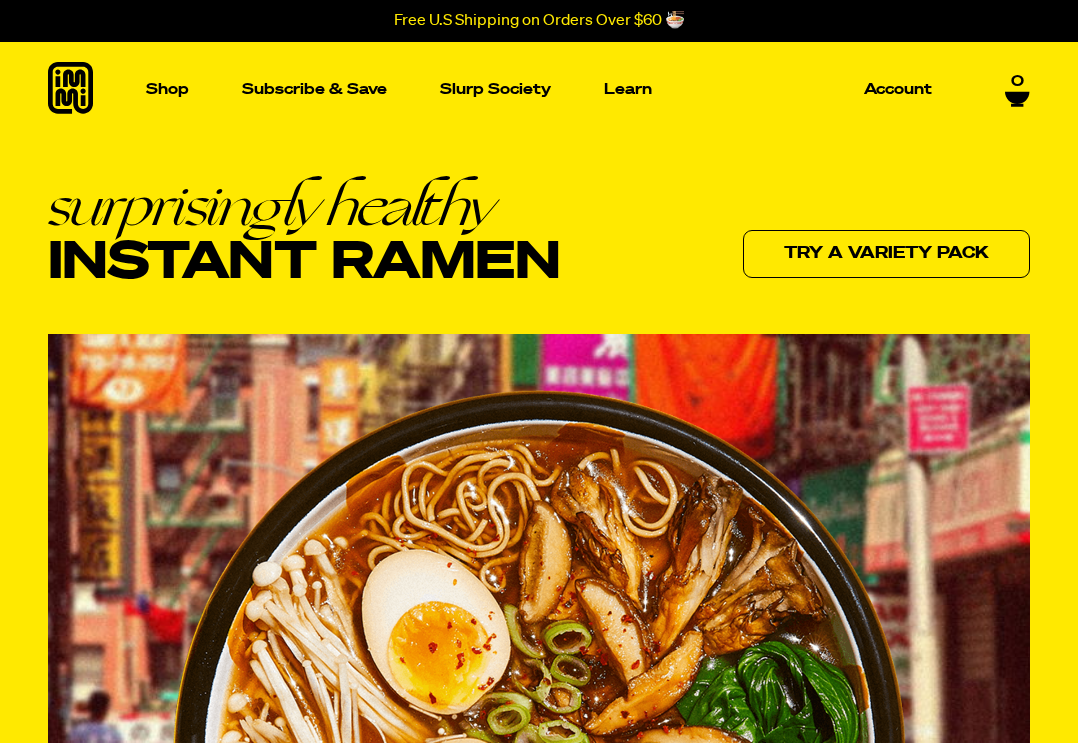 scroll, scrollTop: 0, scrollLeft: 0, axis: both 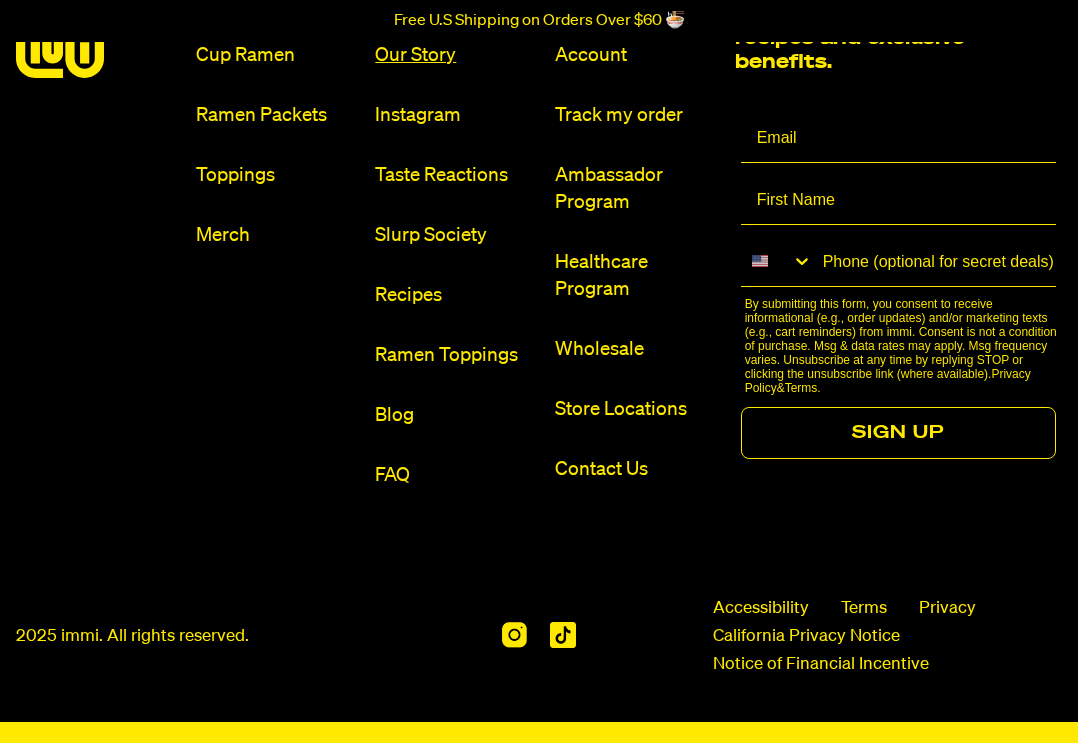 click on "Our Story" at bounding box center [457, 55] 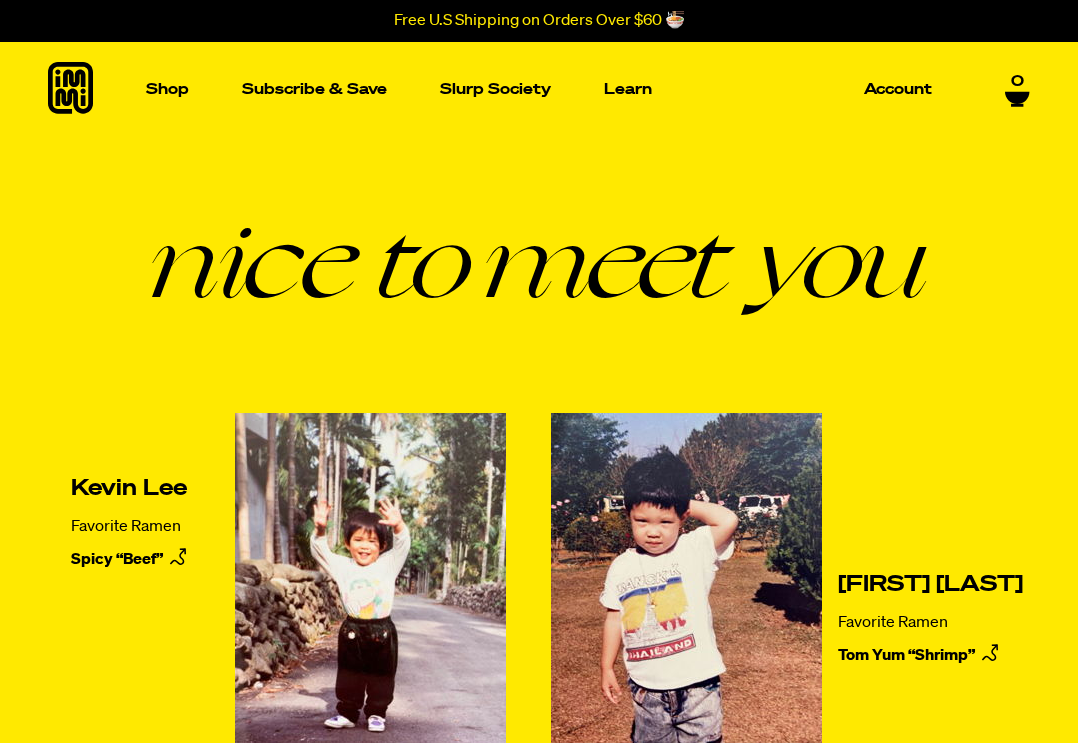 scroll, scrollTop: 0, scrollLeft: 0, axis: both 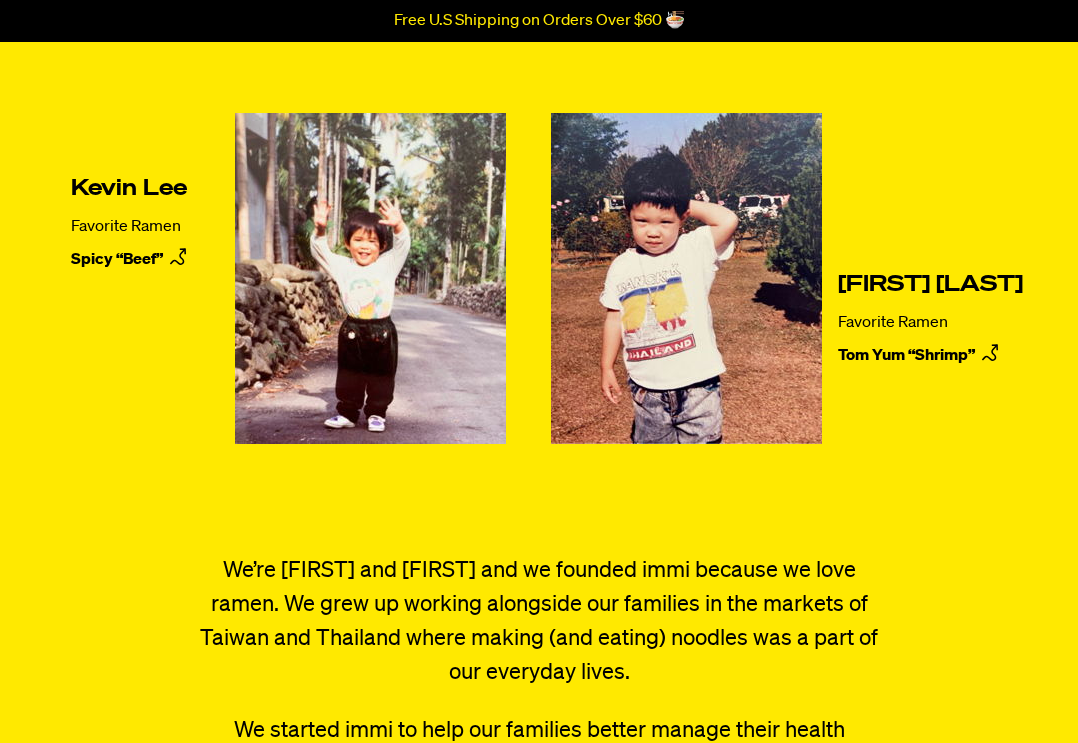 drag, startPoint x: 779, startPoint y: 281, endPoint x: 979, endPoint y: 291, distance: 200.24985 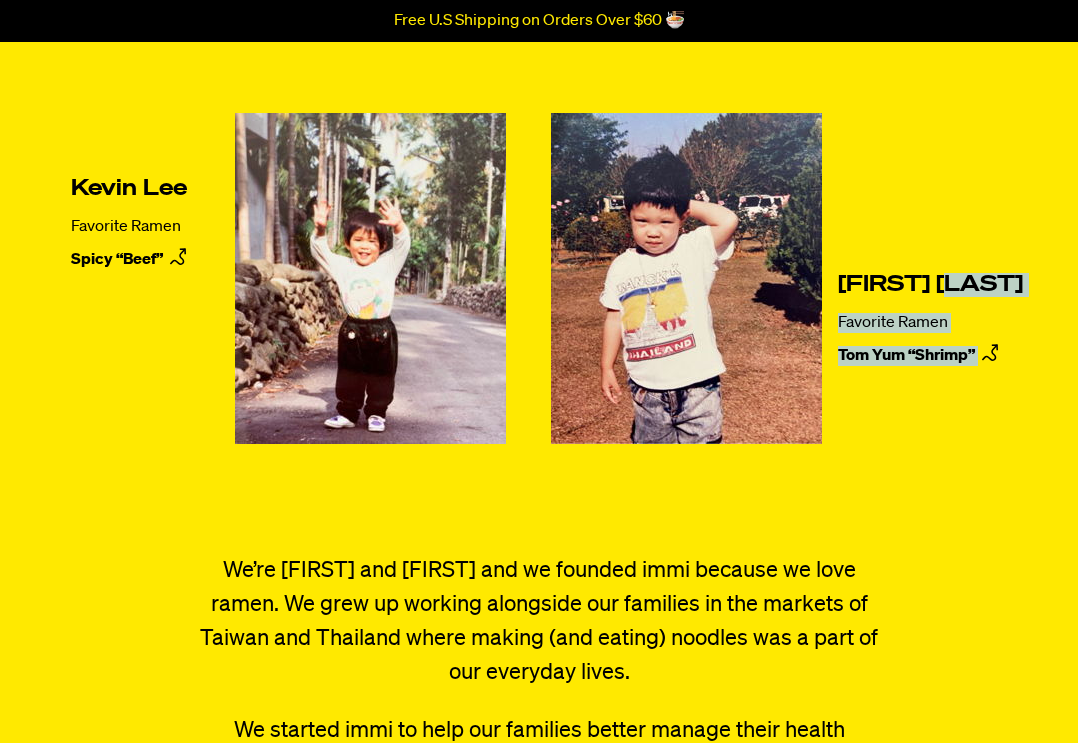 drag, startPoint x: 1046, startPoint y: 280, endPoint x: 888, endPoint y: 287, distance: 158.15498 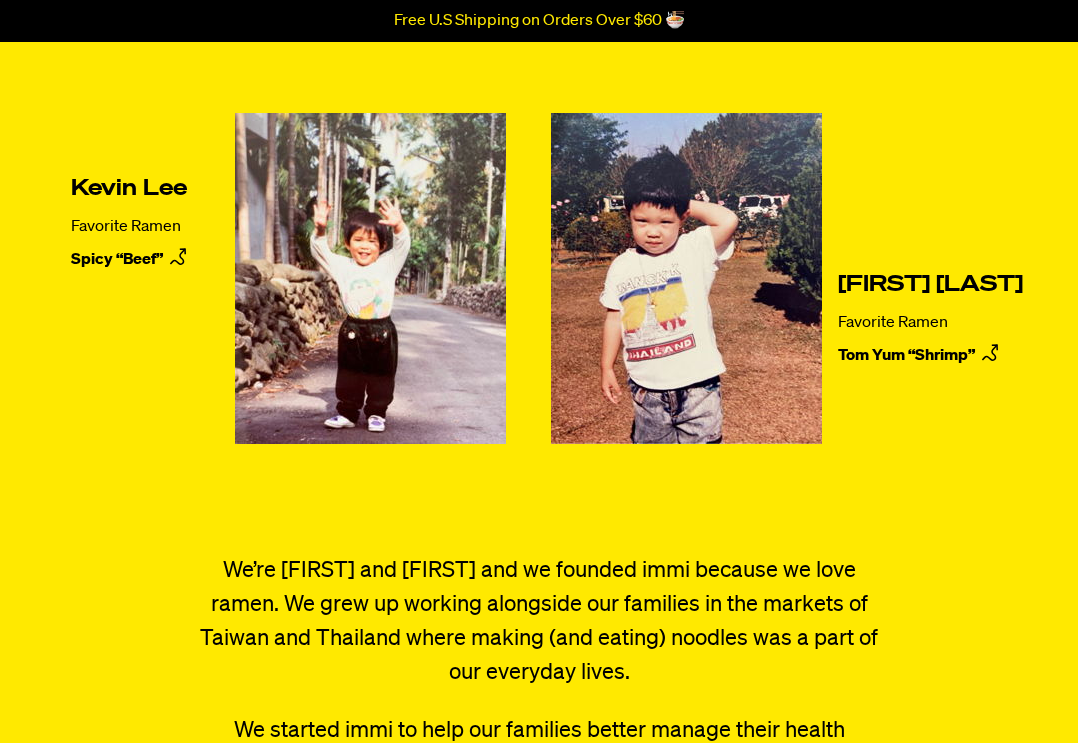 drag, startPoint x: 1040, startPoint y: 279, endPoint x: 778, endPoint y: 289, distance: 262.19077 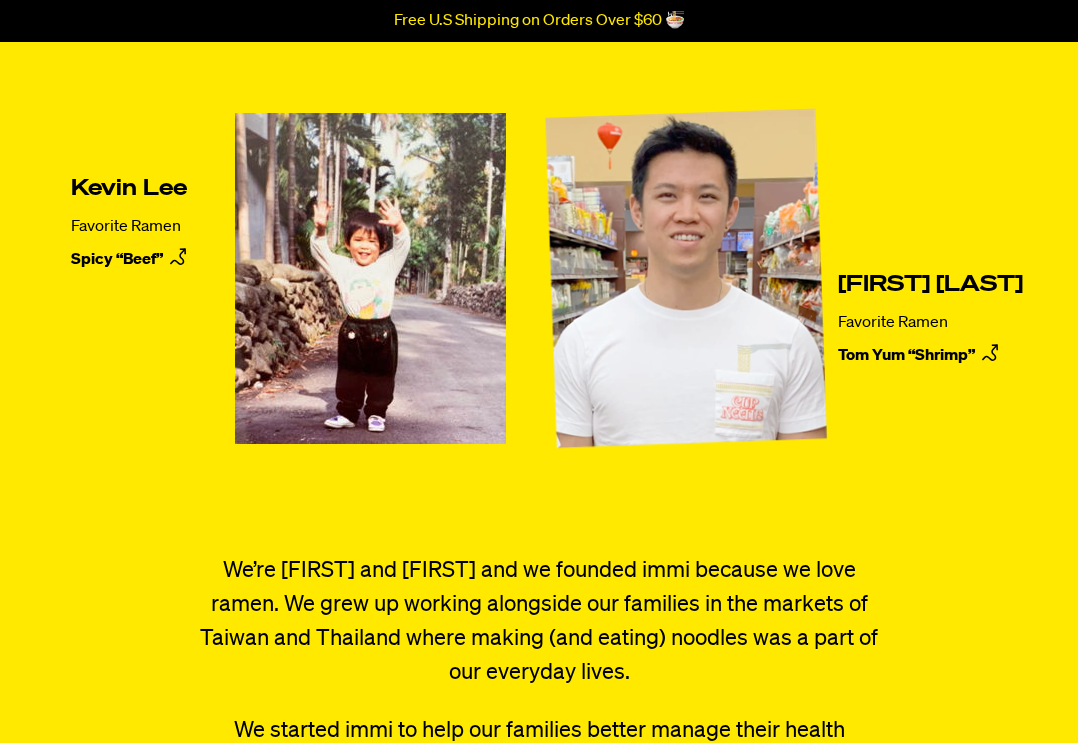 copy on "[FIRST] [LAST]" 